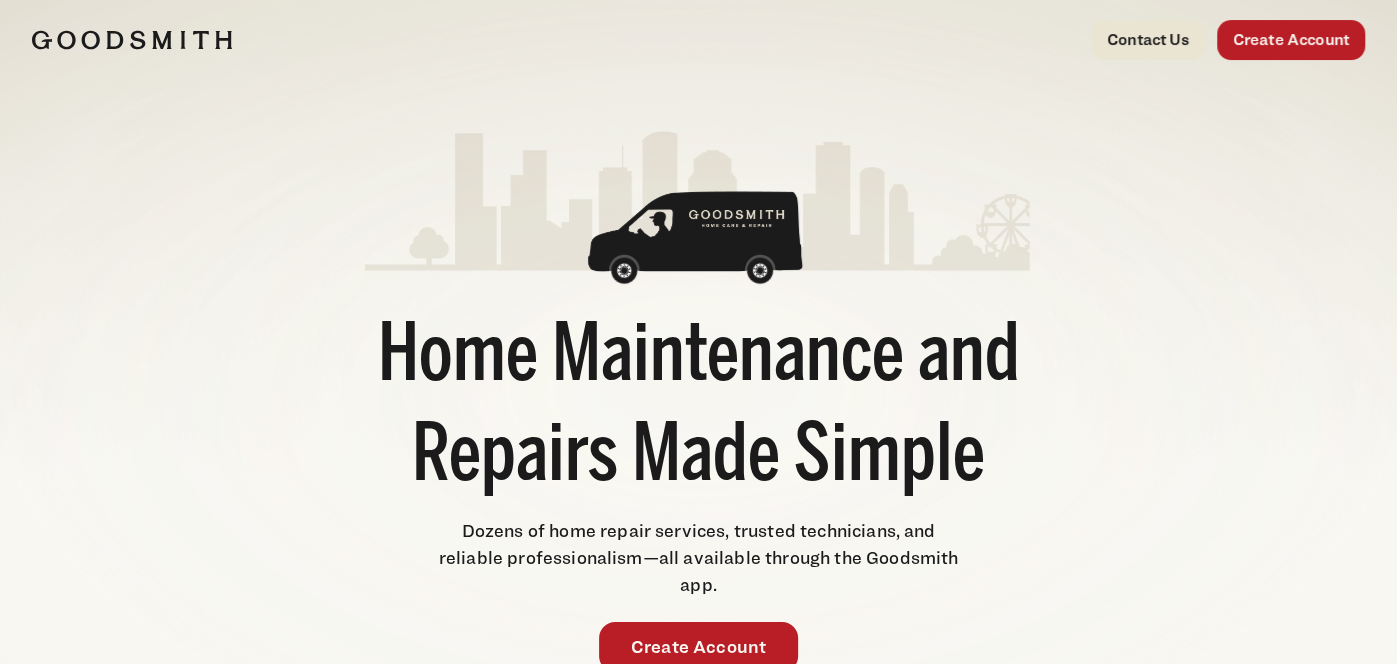 scroll, scrollTop: 2, scrollLeft: 0, axis: vertical 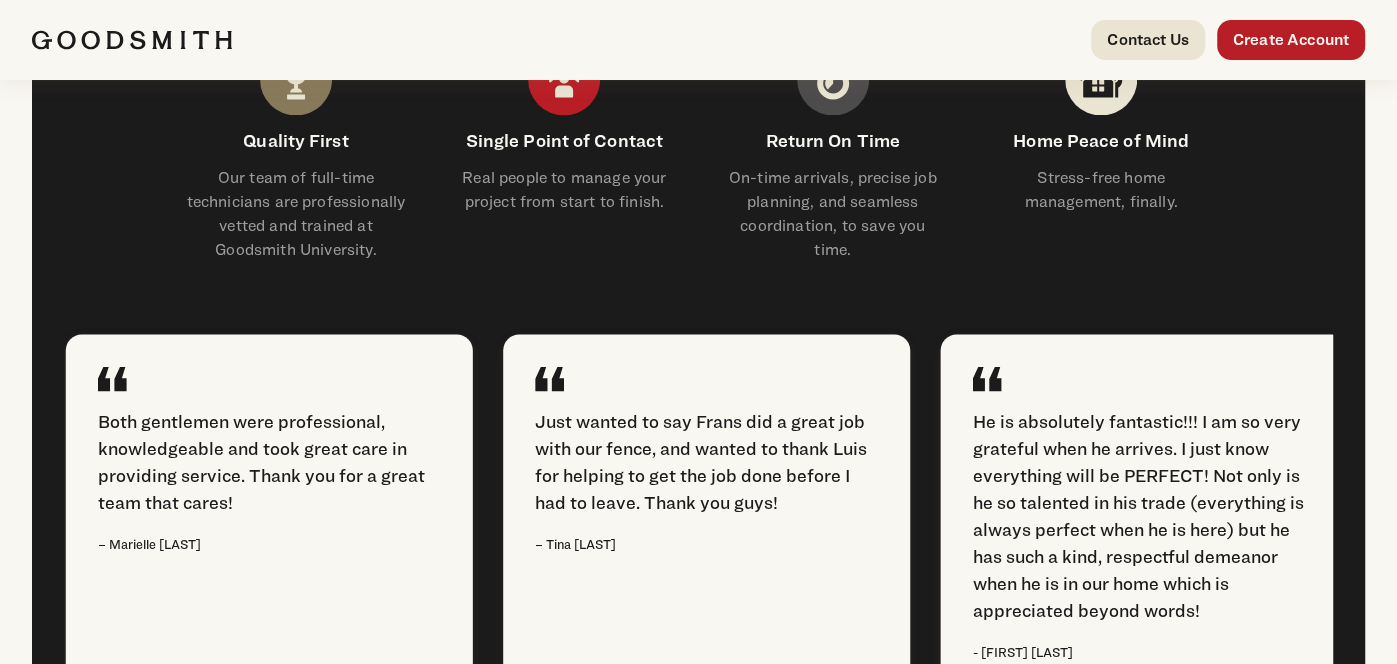 click on "See Service Map" at bounding box center (269, -213) 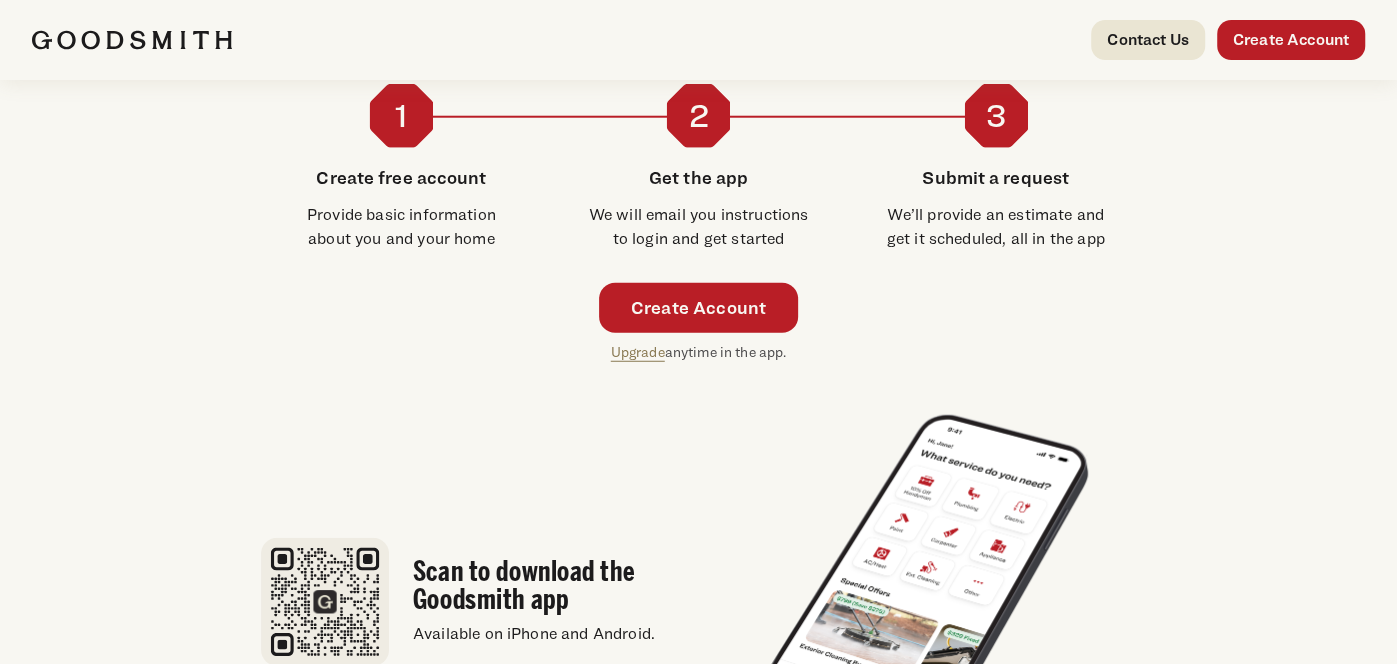 scroll, scrollTop: 3508, scrollLeft: 0, axis: vertical 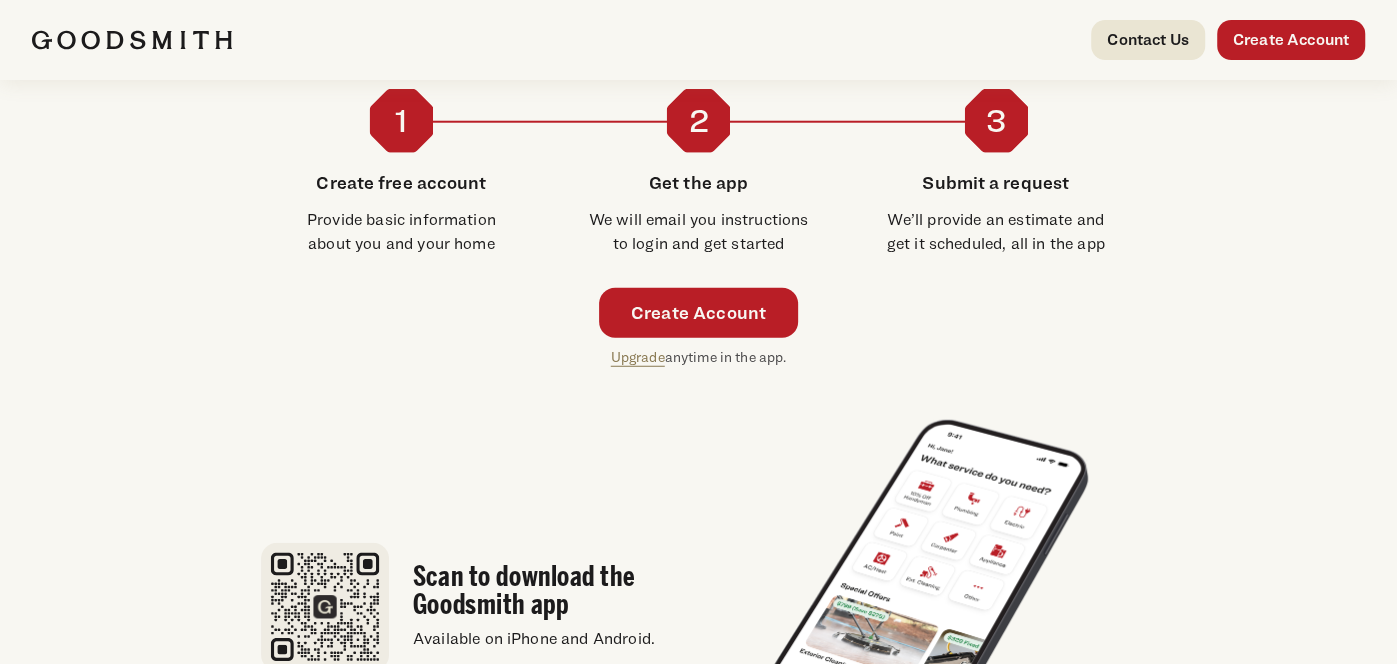 click at bounding box center [1287, -258] 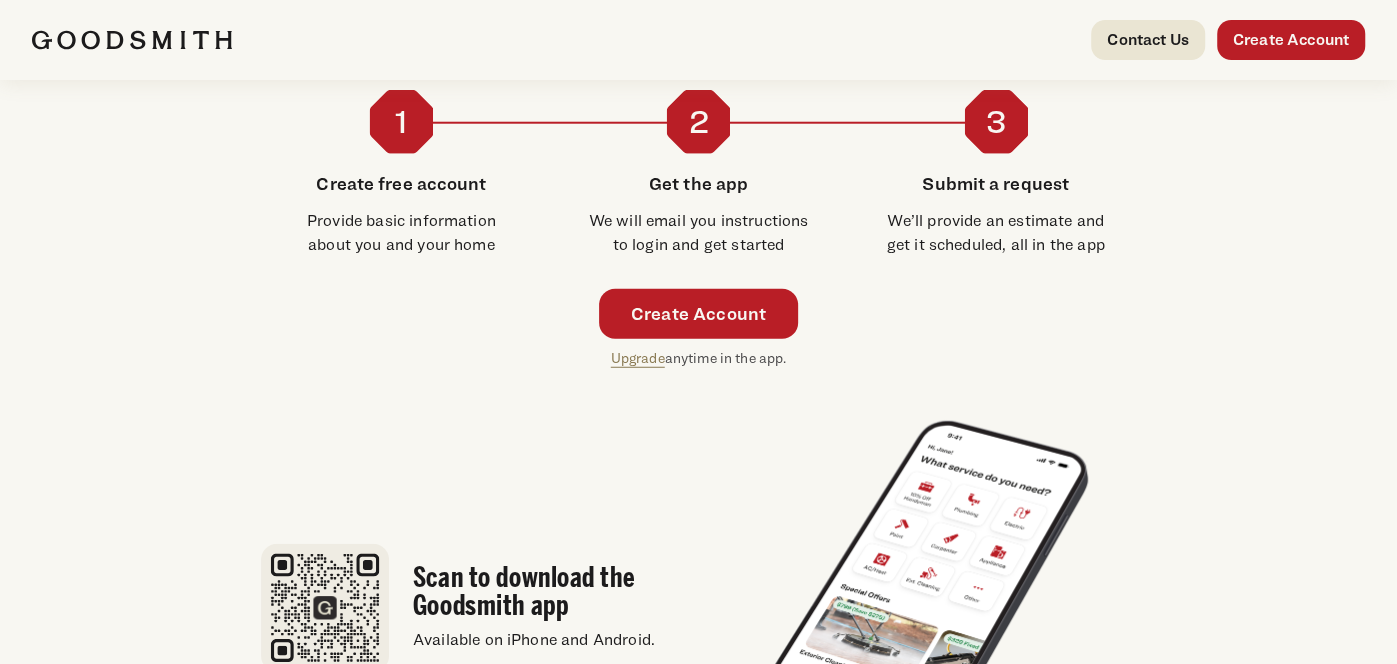 click on "Our Professionals:" at bounding box center (1040, -244) 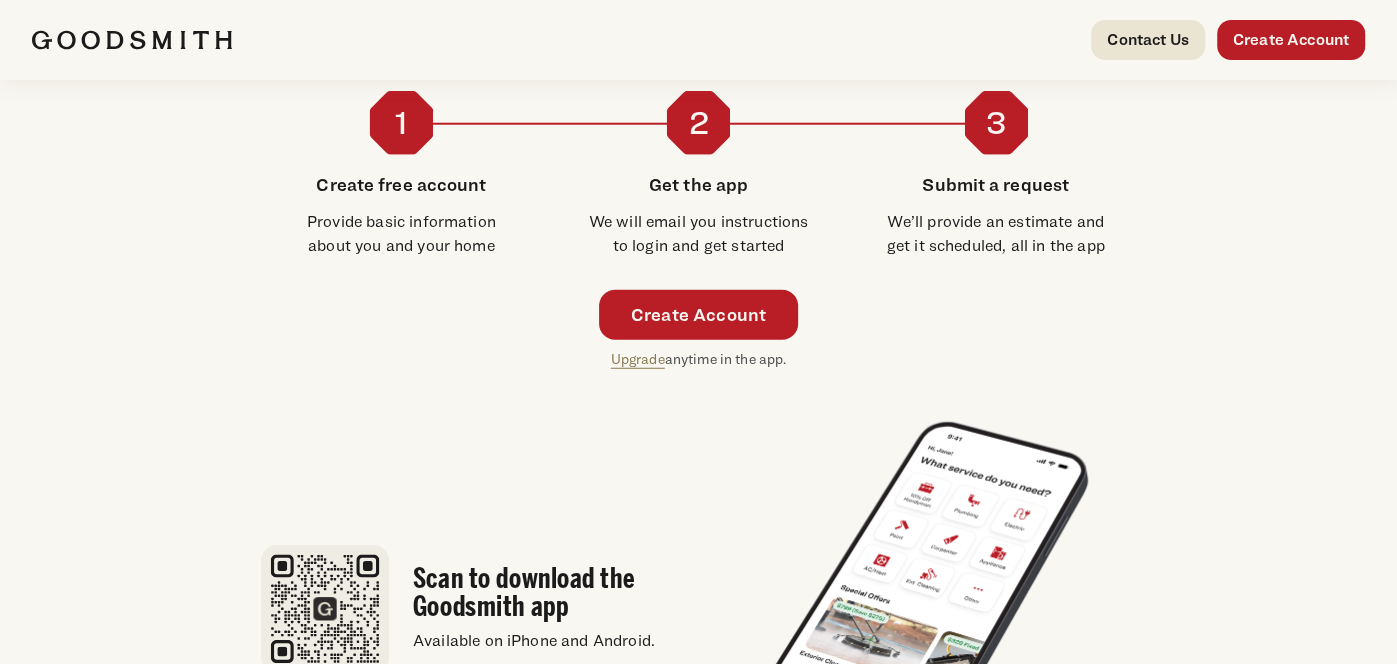 click on "Our Professionals:" at bounding box center (1040, -243) 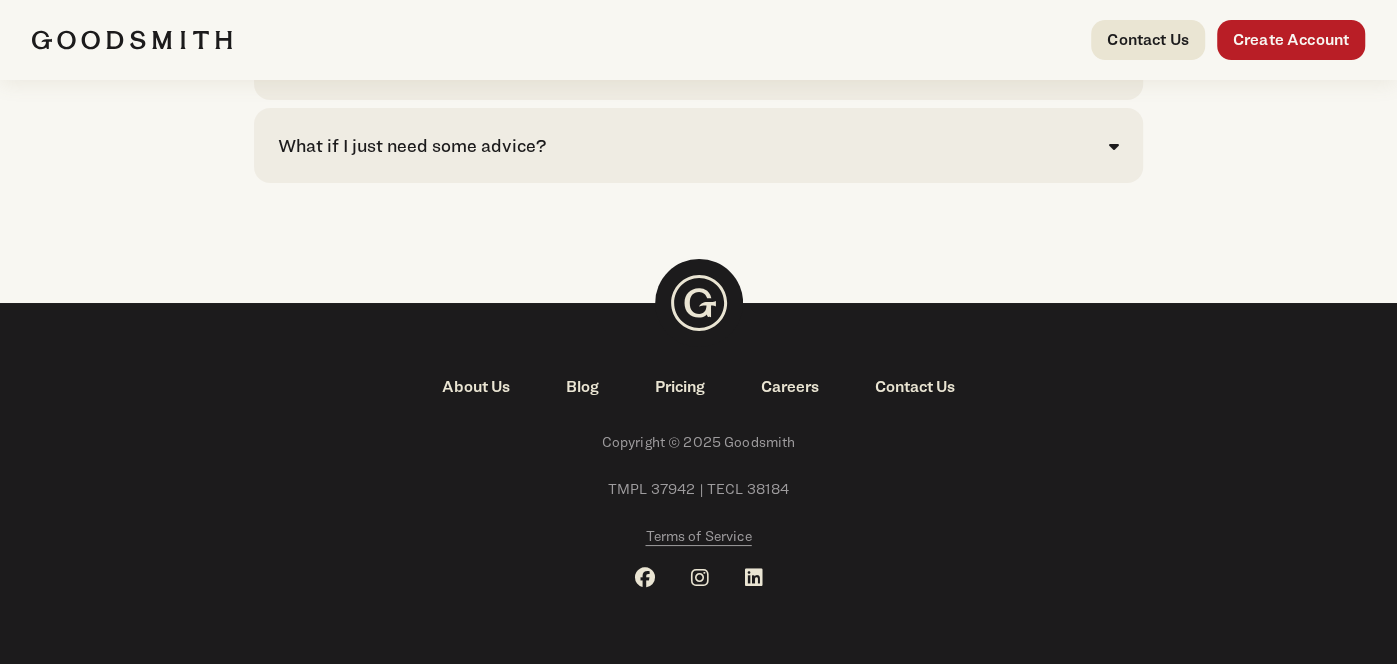 scroll, scrollTop: 4998, scrollLeft: 0, axis: vertical 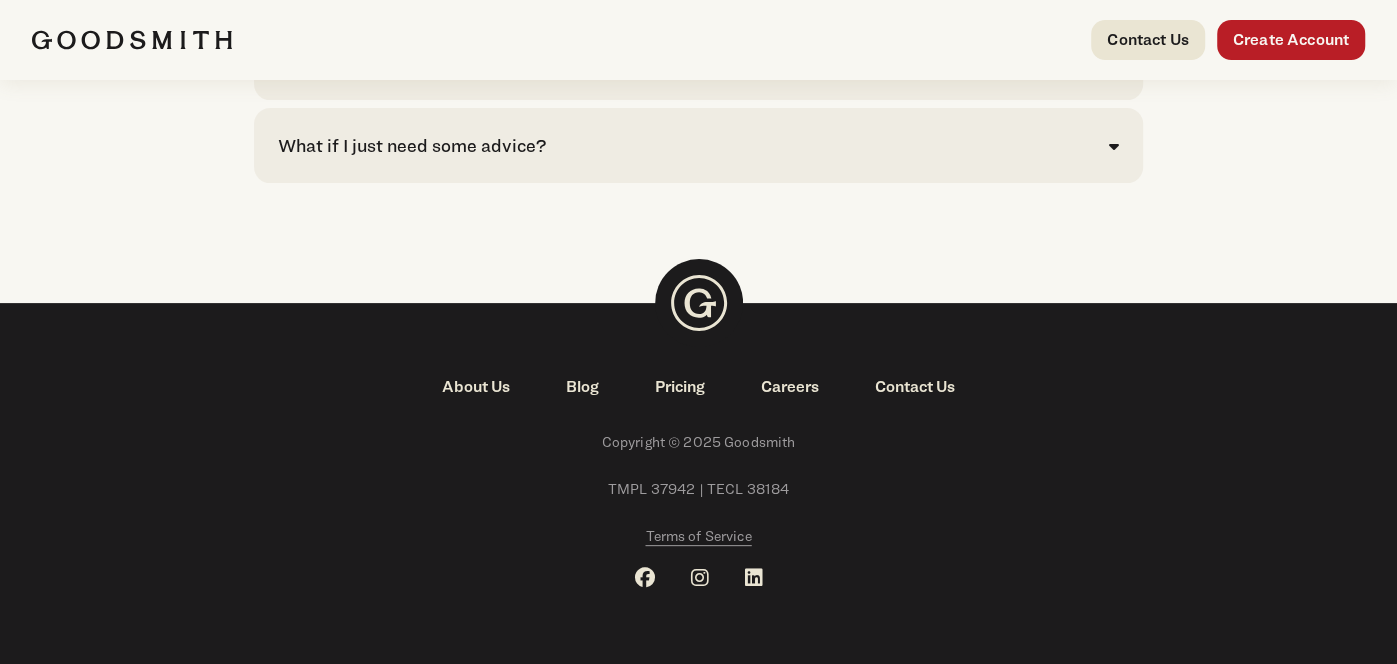 click on "How much are Goodsmith services?" at bounding box center (425, -436) 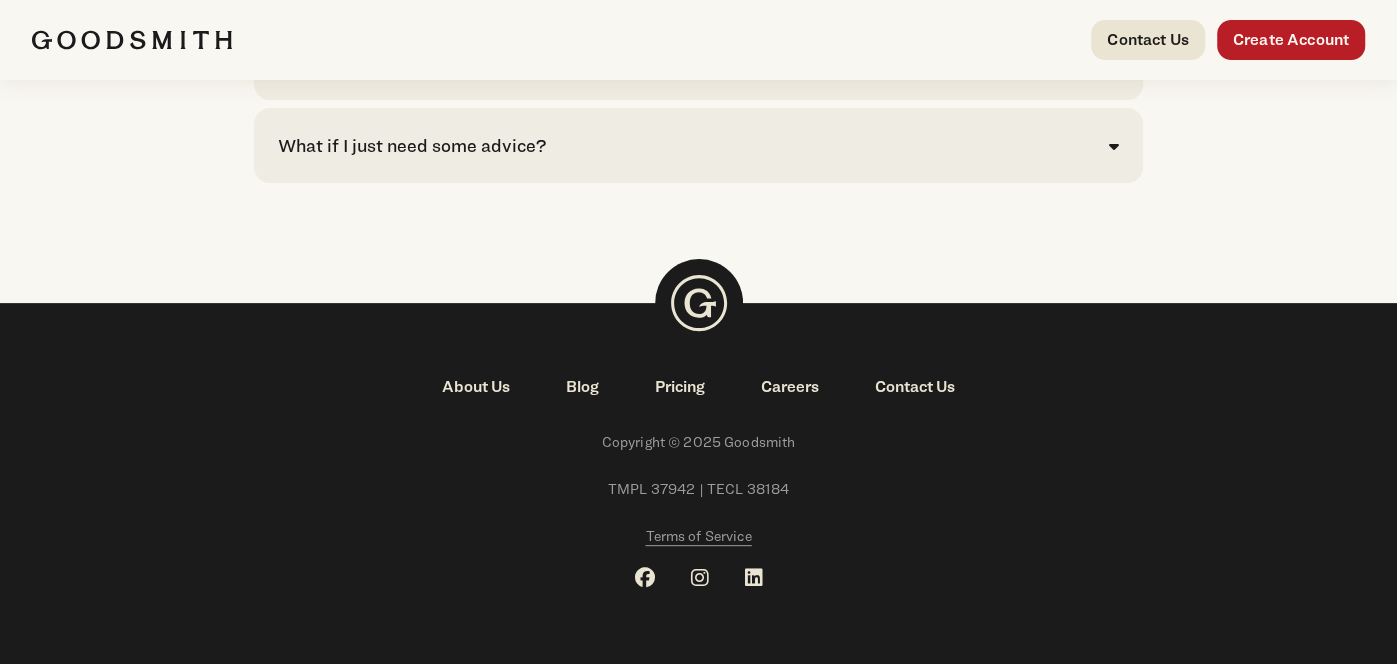 click on "Click here" at bounding box center (314, -501) 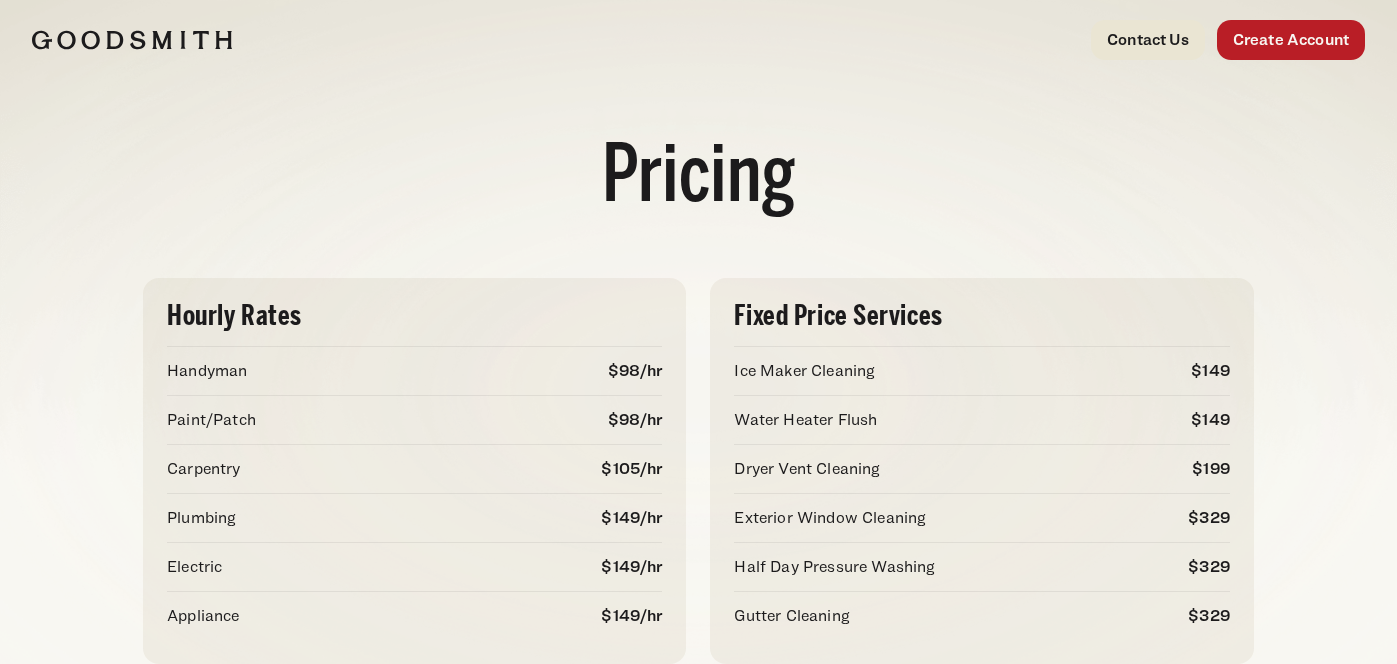 scroll, scrollTop: 0, scrollLeft: 0, axis: both 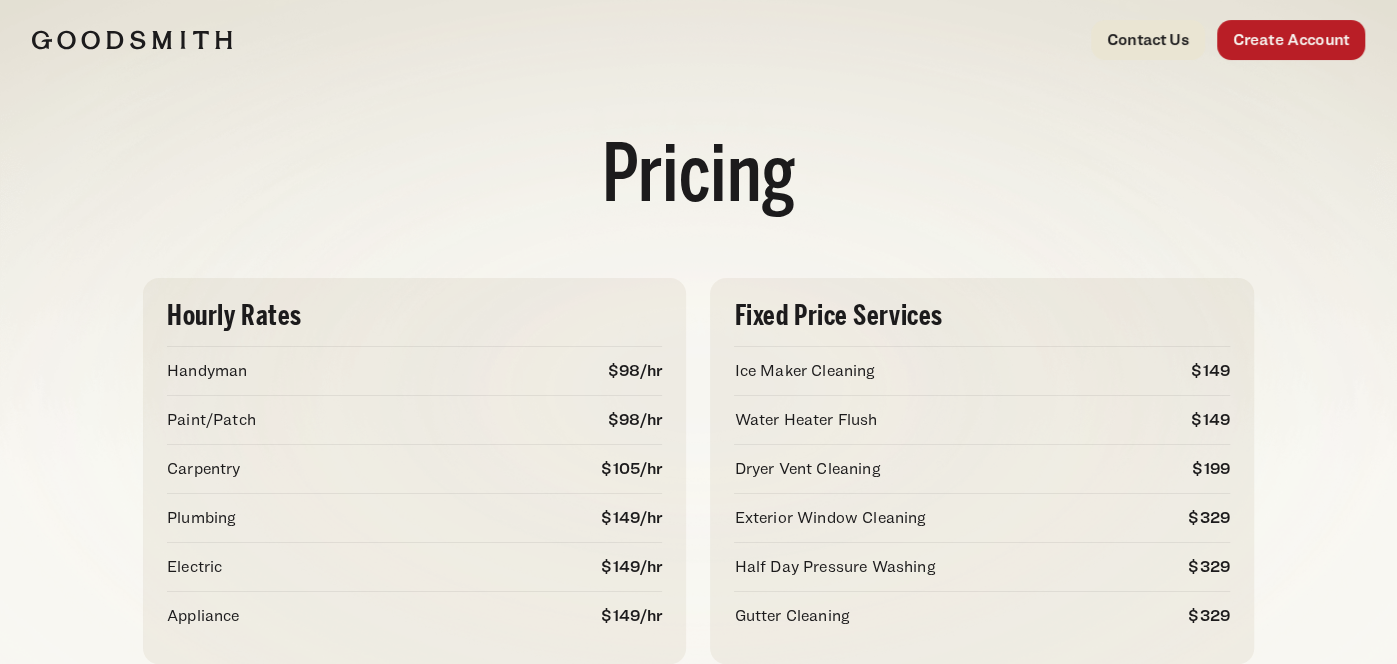 click at bounding box center [132, 40] 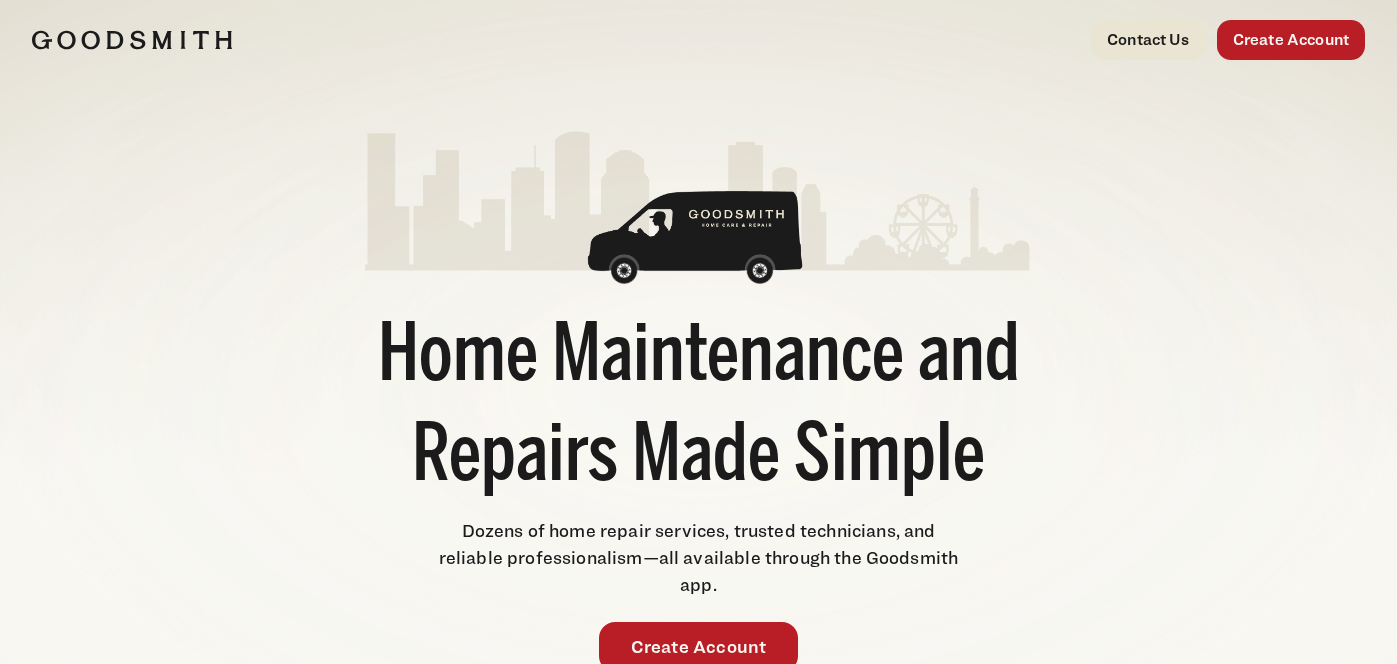 scroll, scrollTop: 0, scrollLeft: 0, axis: both 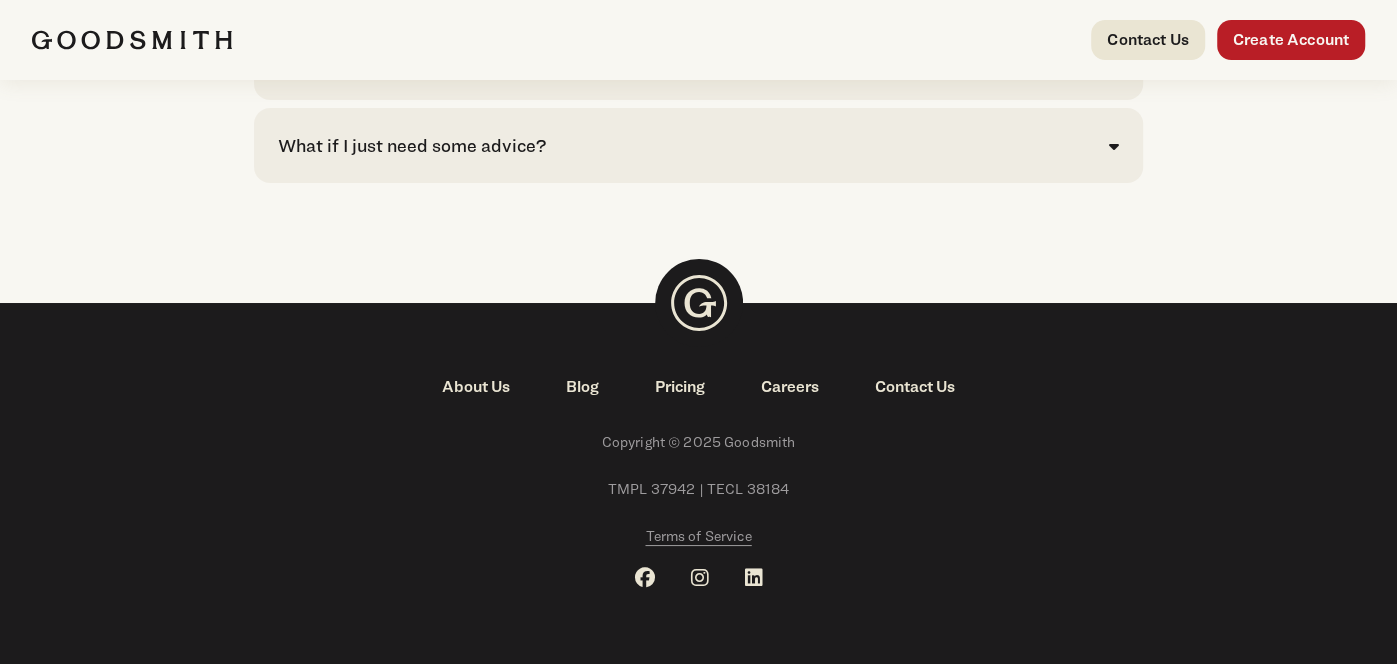 click on "Who’s coming to my house?" at bounding box center [392, -187] 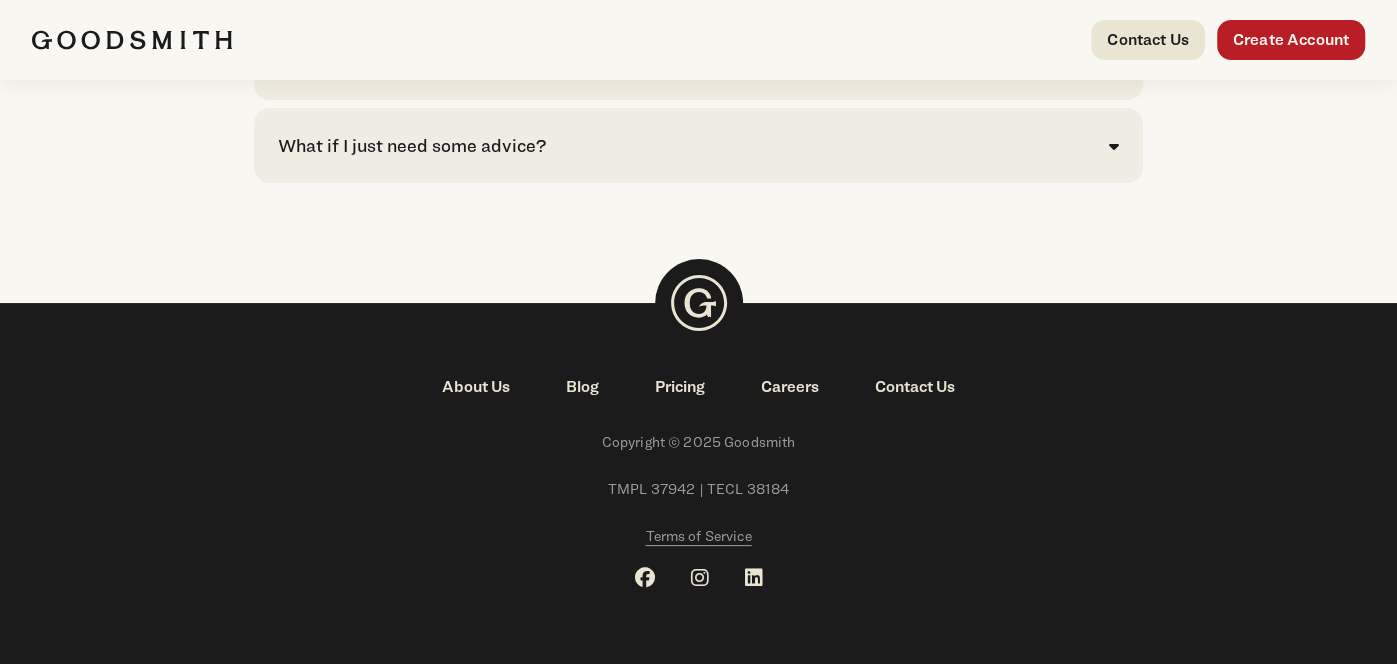 scroll, scrollTop: 5776, scrollLeft: 0, axis: vertical 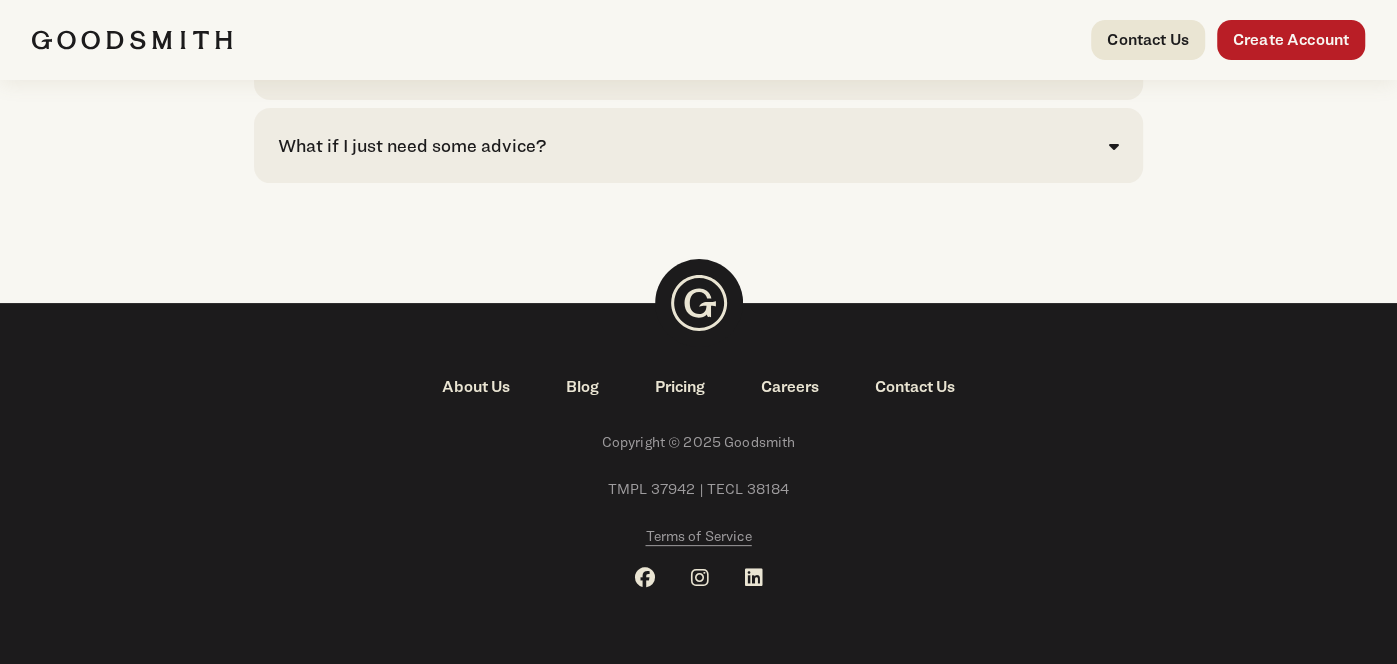 click on "What should I do to maintain and care for my home?" at bounding box center [492, 62] 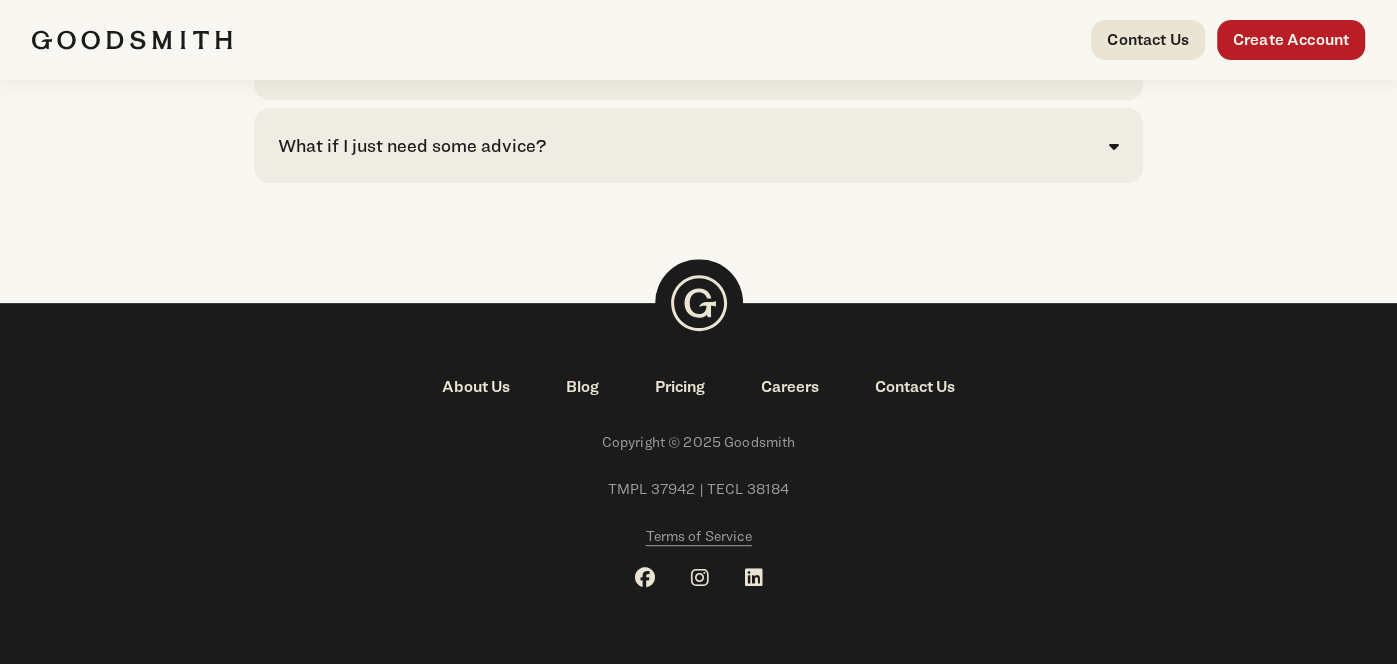 click on "What if I just need some advice?" at bounding box center [412, 145] 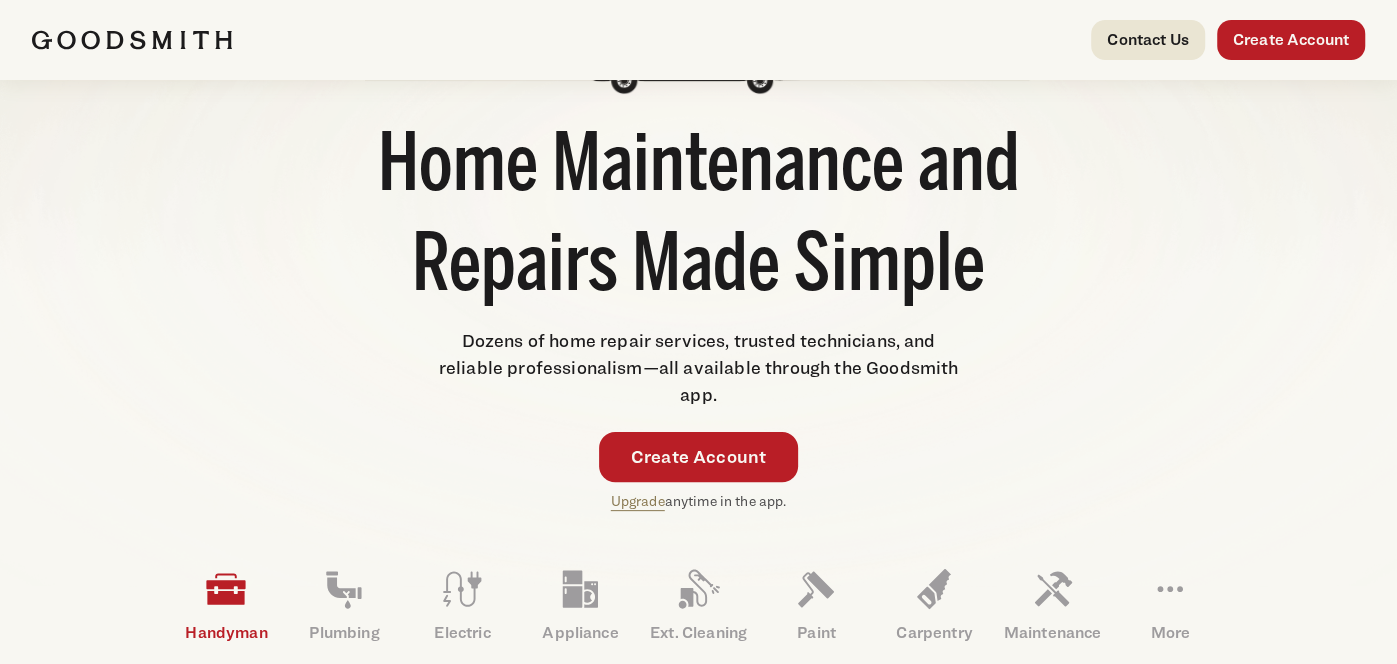 scroll, scrollTop: 0, scrollLeft: 0, axis: both 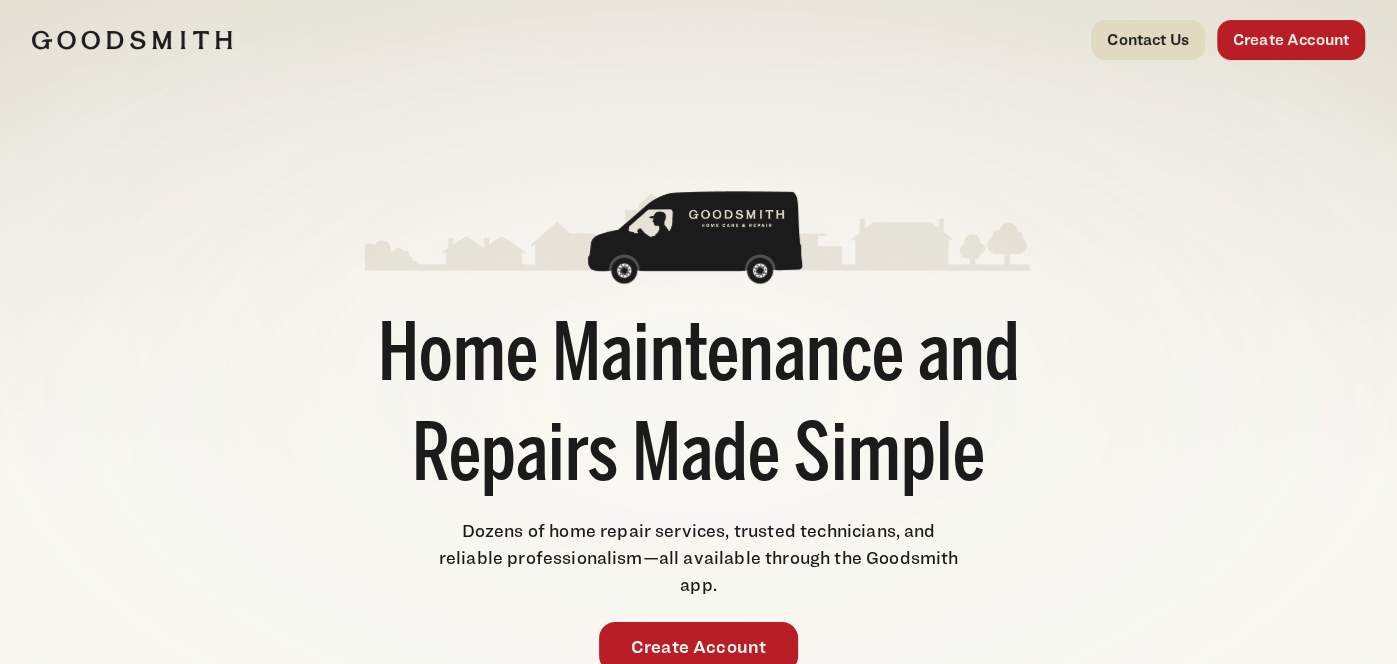 click on "Contact Us" at bounding box center (1148, 40) 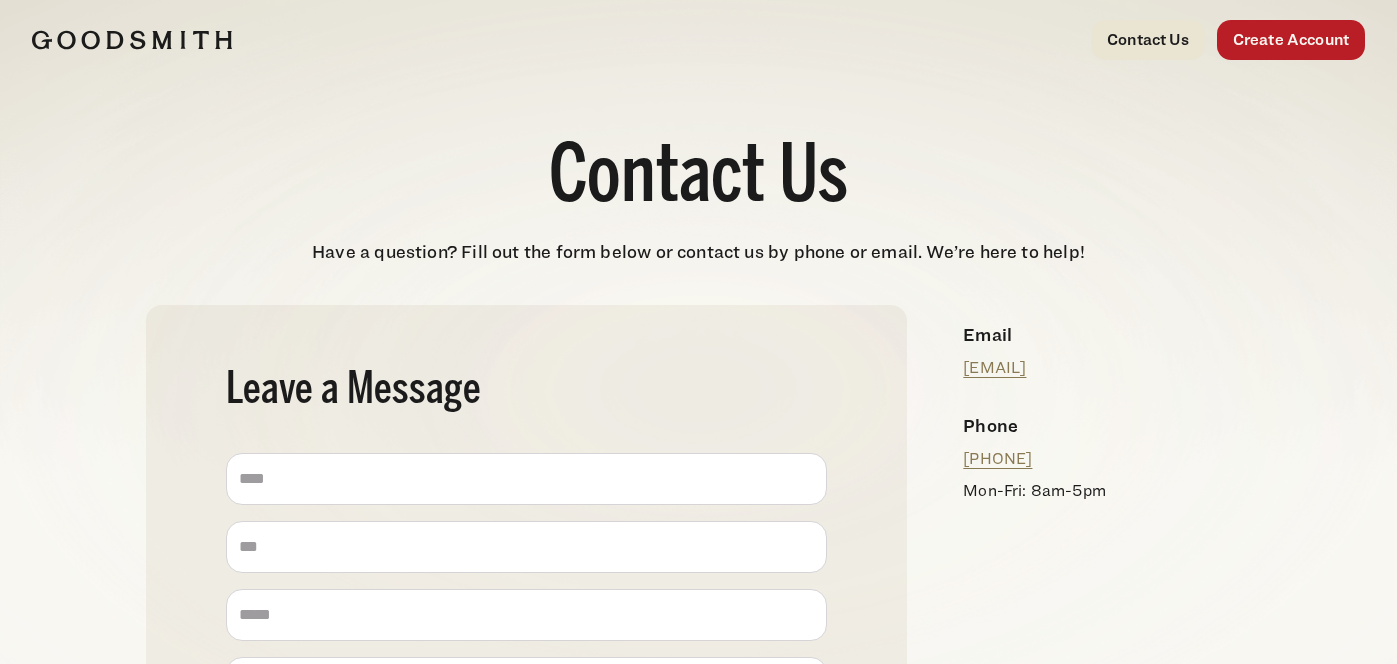 scroll, scrollTop: 0, scrollLeft: 0, axis: both 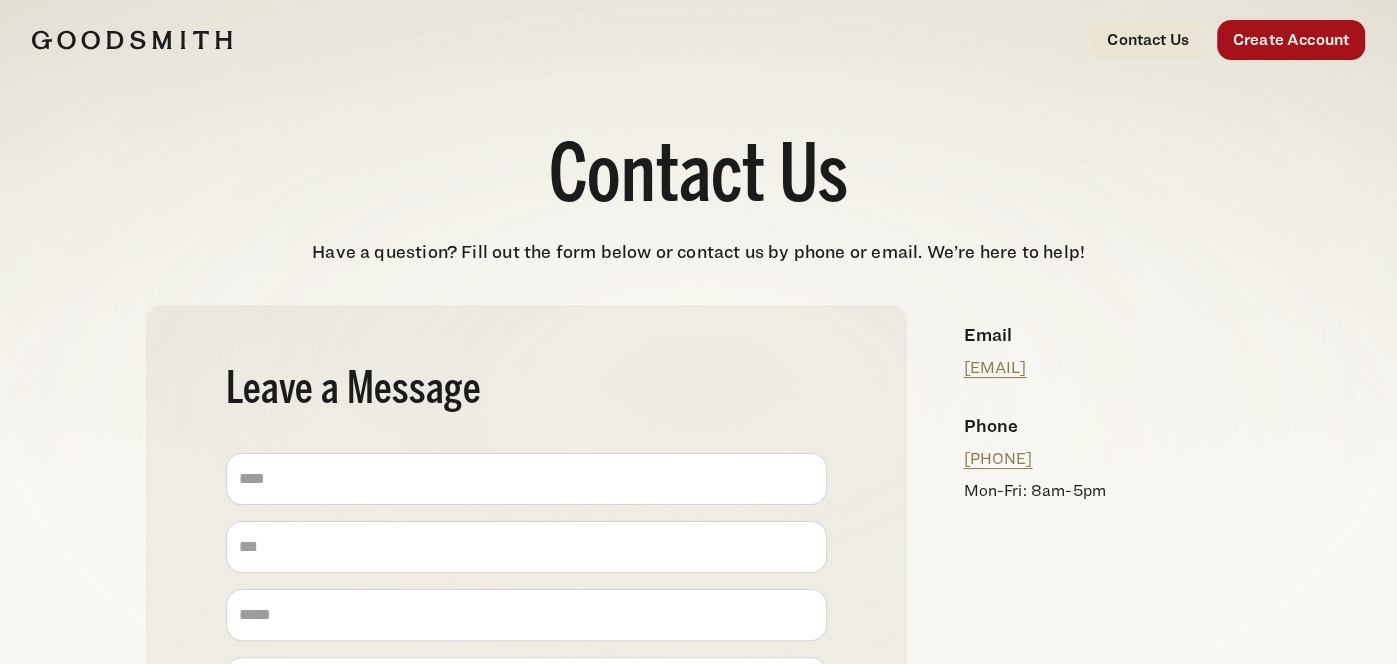 click on "Create Account" at bounding box center [1291, 40] 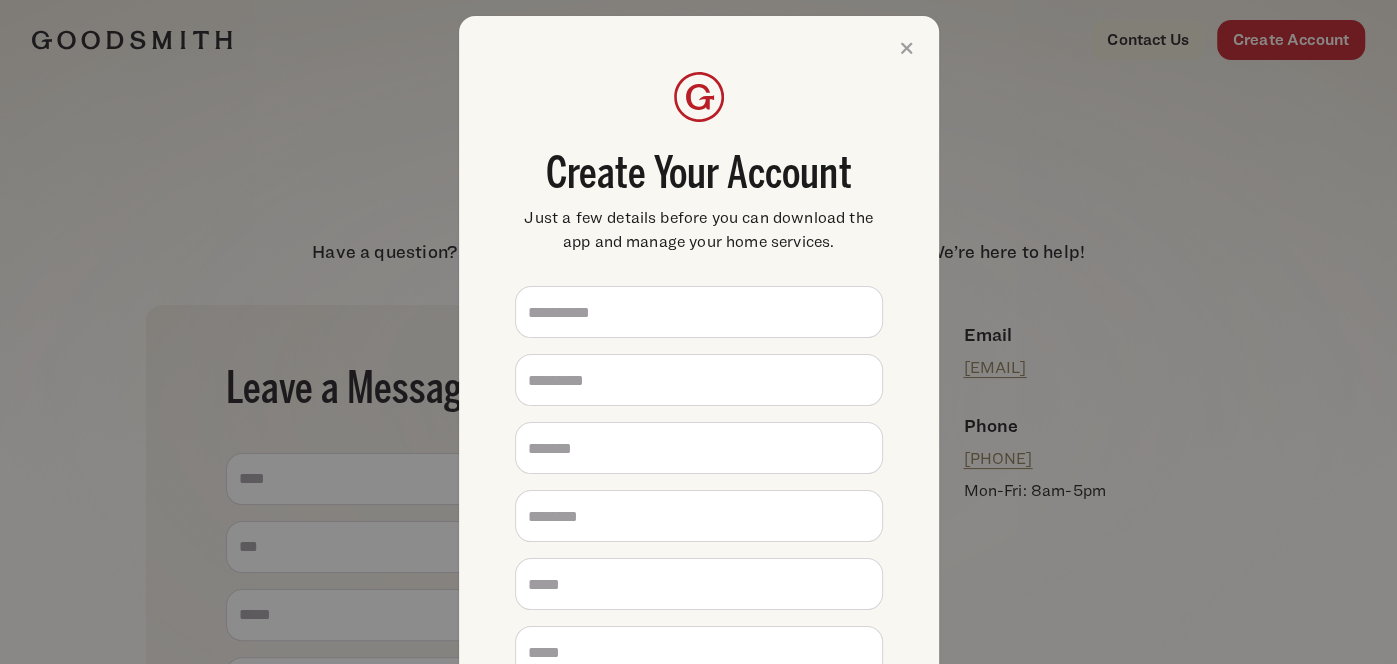 drag, startPoint x: 895, startPoint y: 54, endPoint x: 881, endPoint y: 66, distance: 18.439089 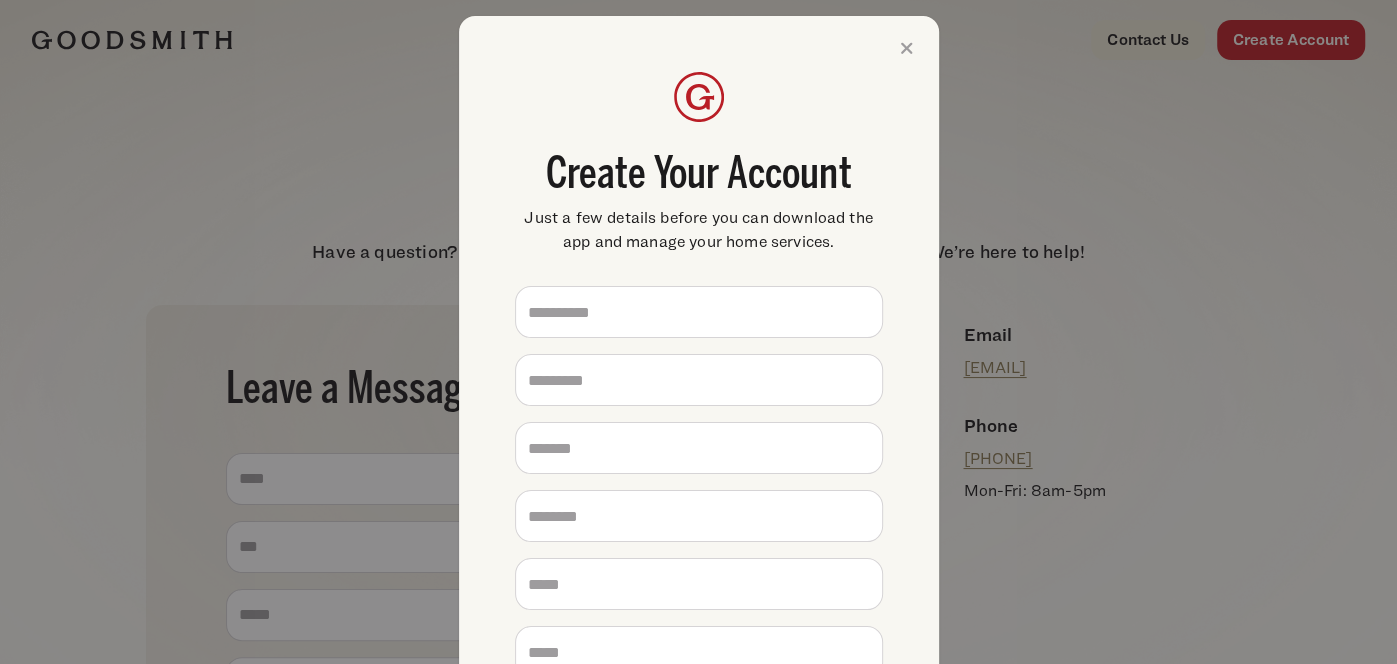 click at bounding box center (907, 48) 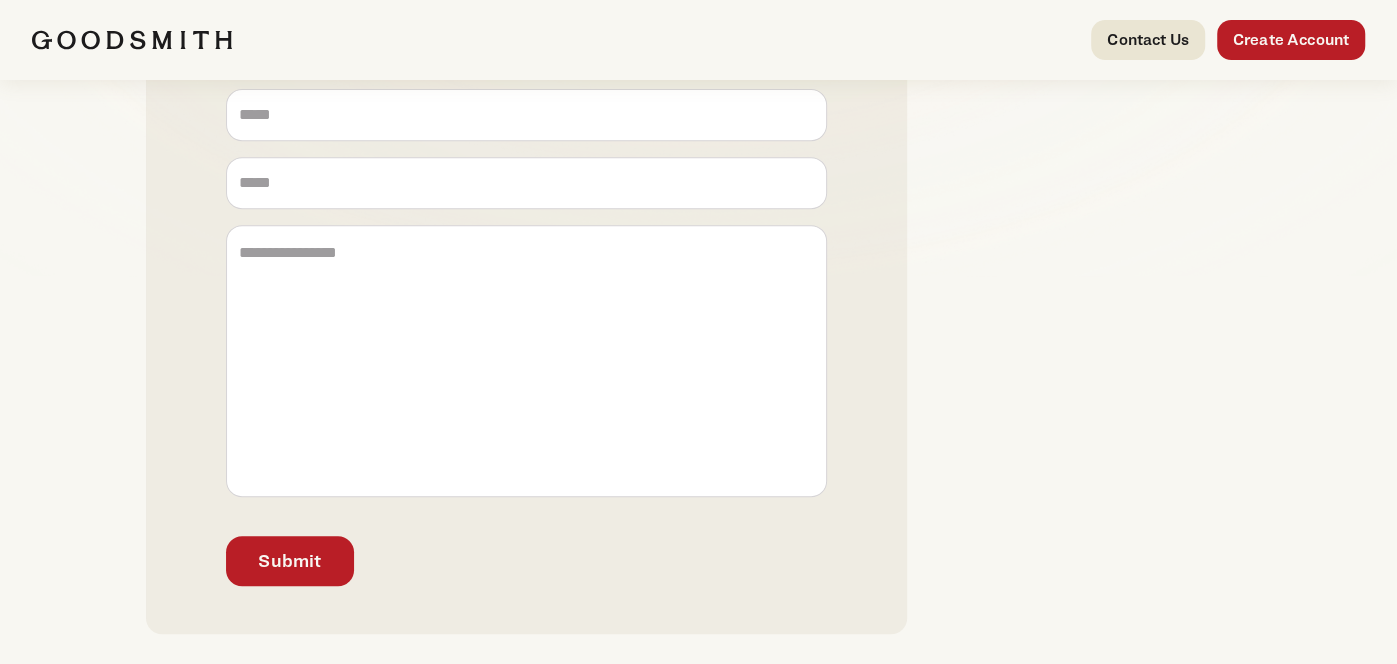 scroll, scrollTop: 0, scrollLeft: 0, axis: both 